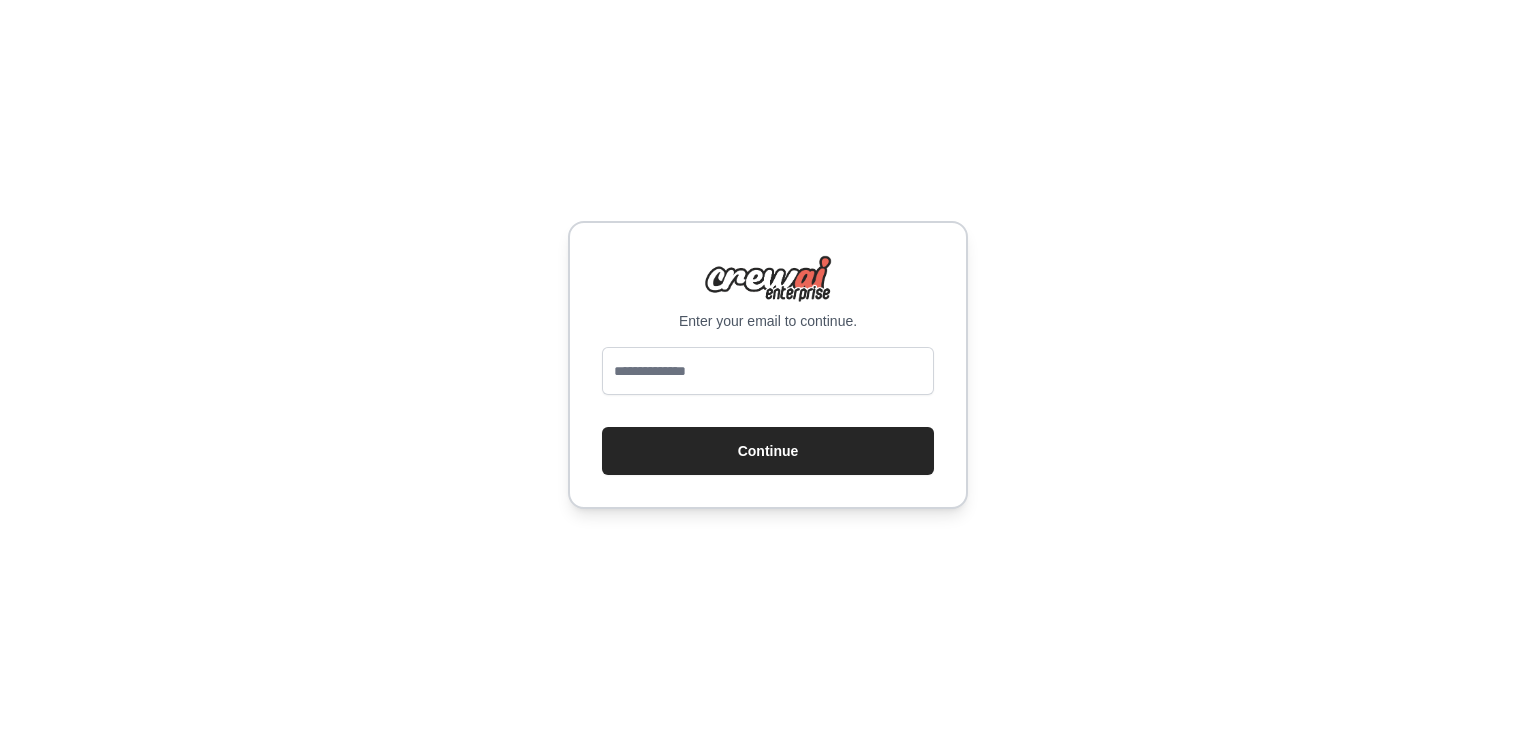scroll, scrollTop: 0, scrollLeft: 0, axis: both 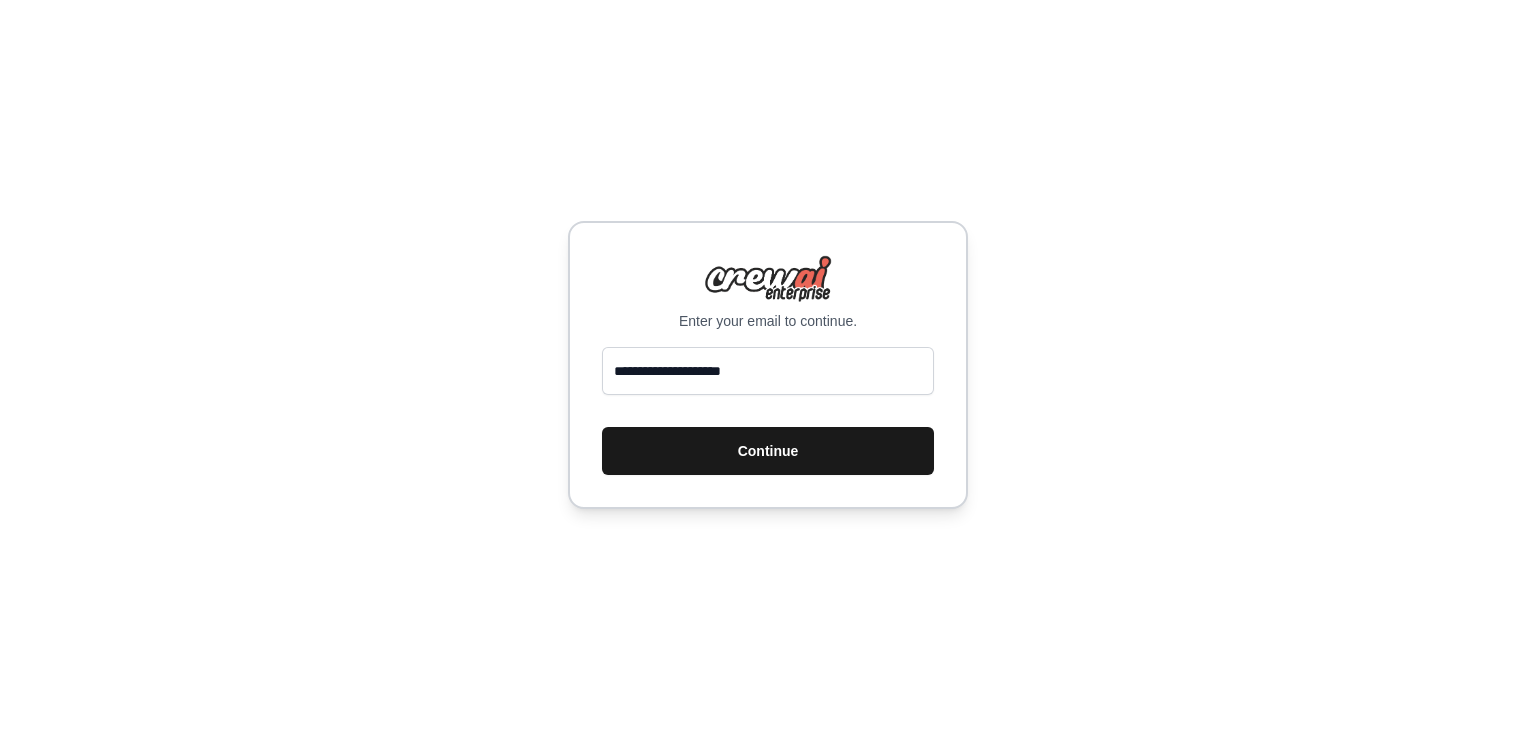 click on "Continue" at bounding box center [768, 451] 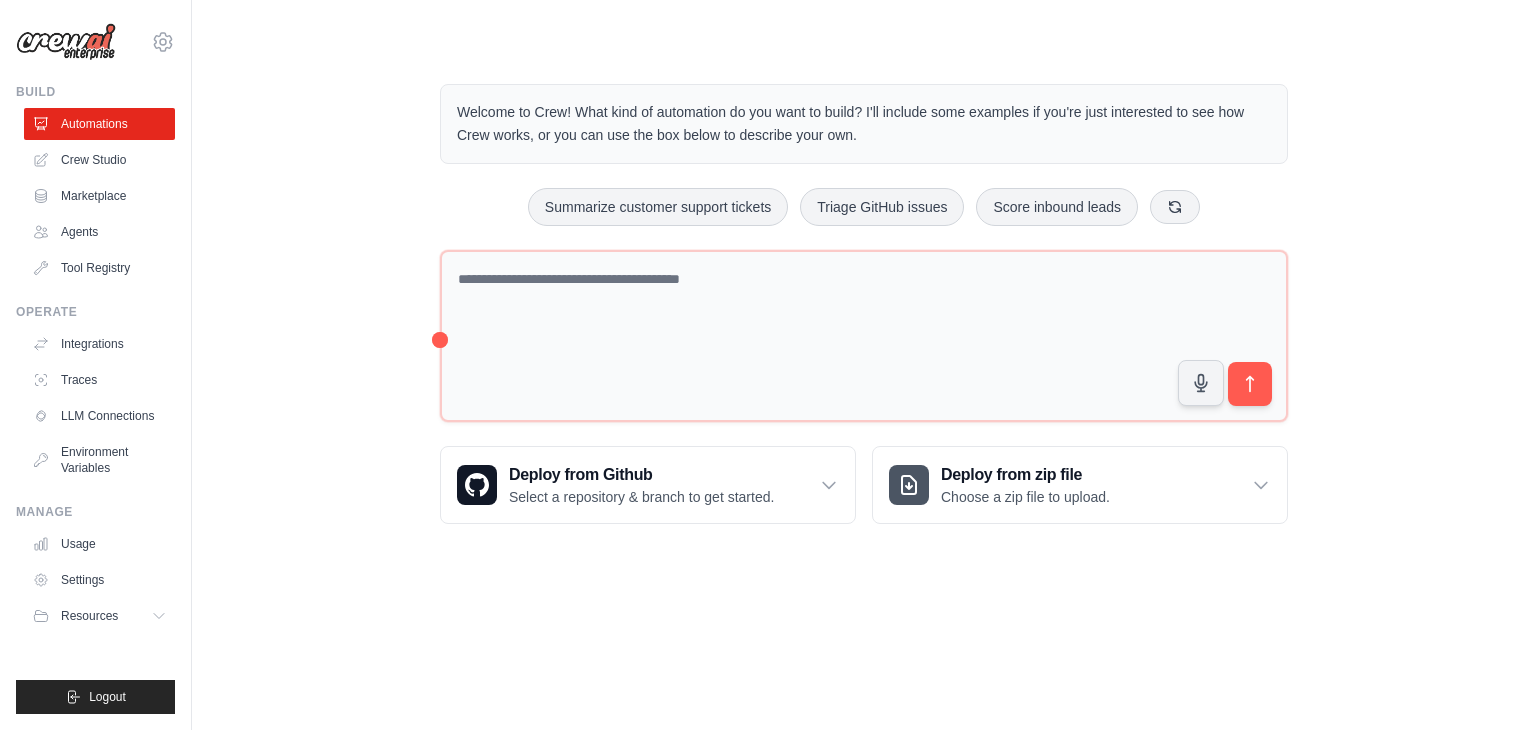 scroll, scrollTop: 0, scrollLeft: 0, axis: both 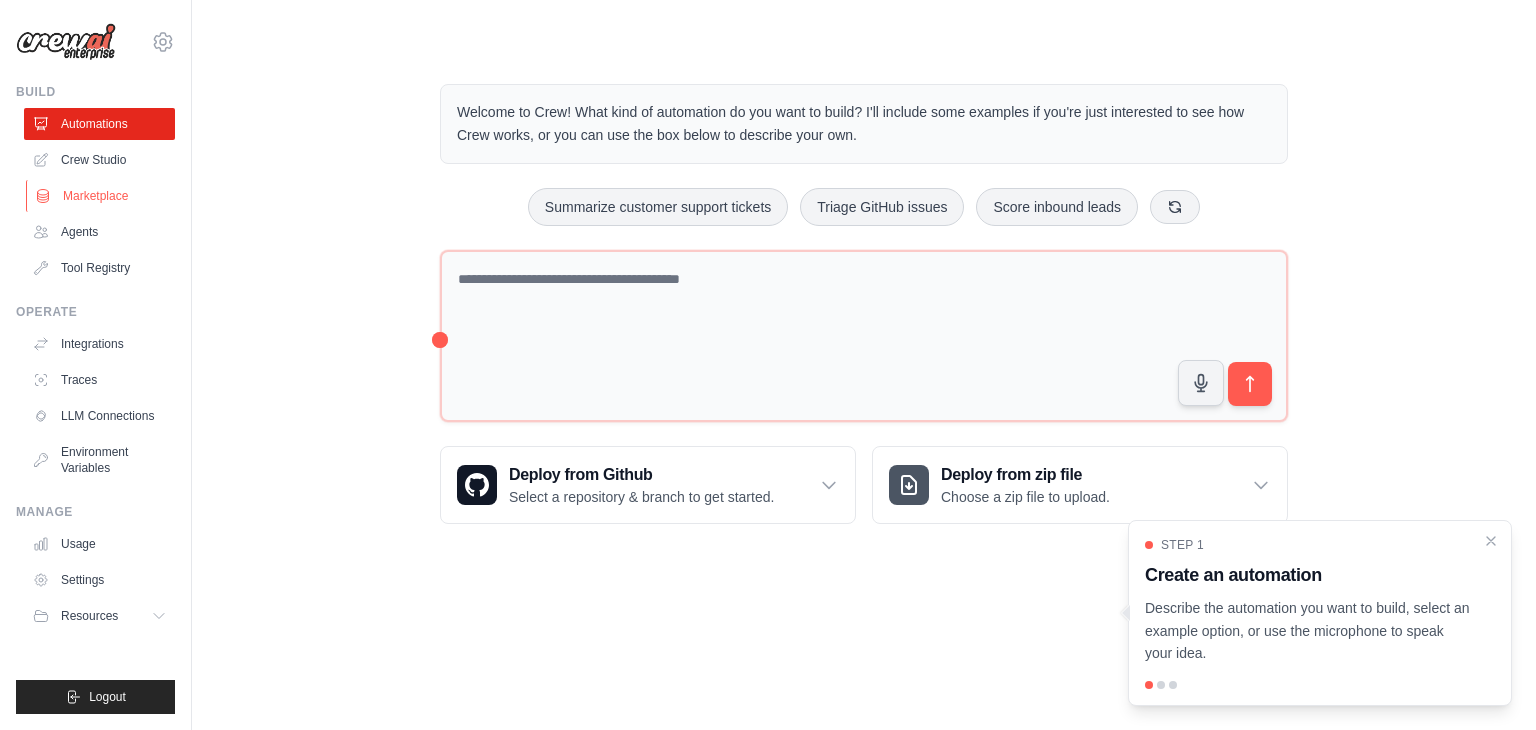 click on "Marketplace" at bounding box center (101, 196) 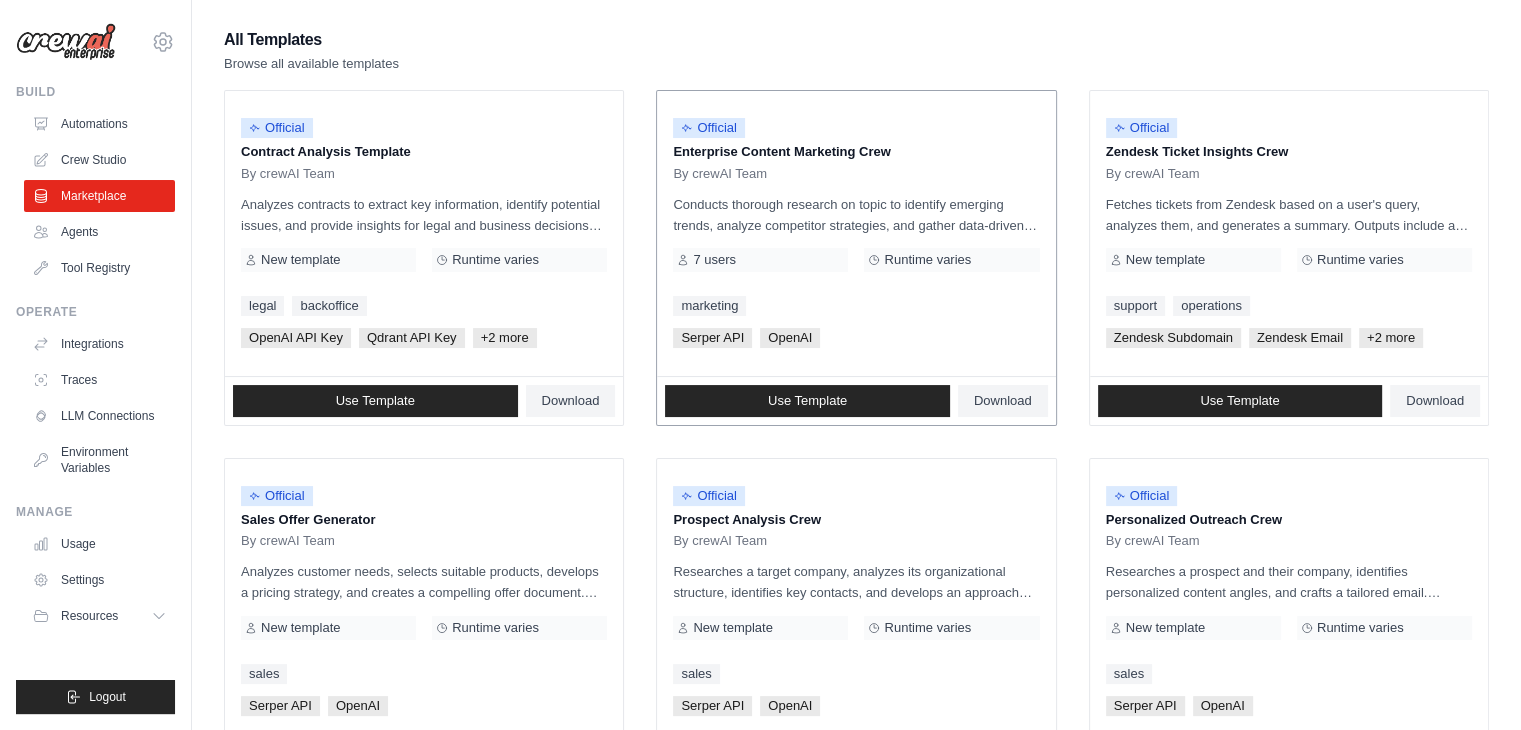 scroll, scrollTop: 182, scrollLeft: 0, axis: vertical 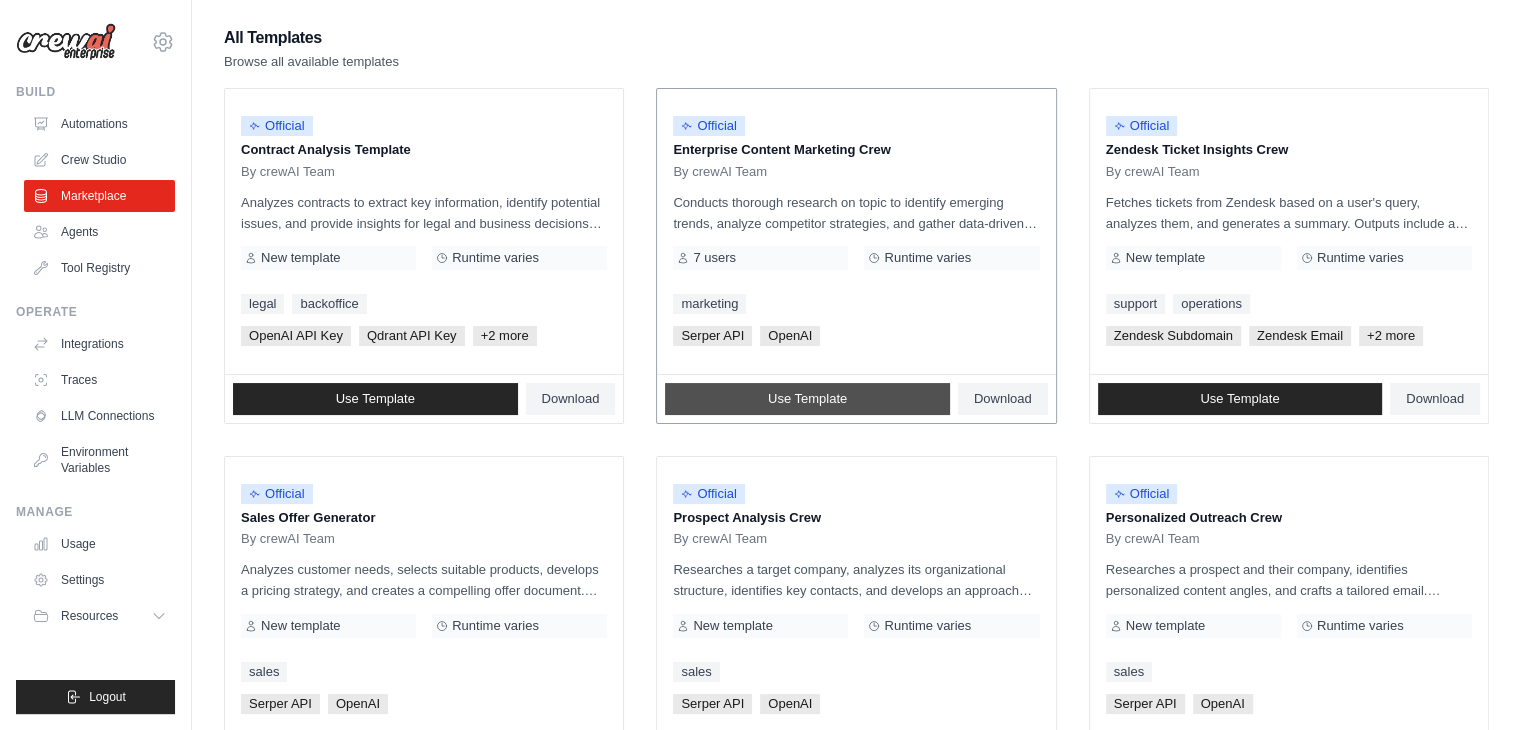 click on "Use Template" at bounding box center [807, 399] 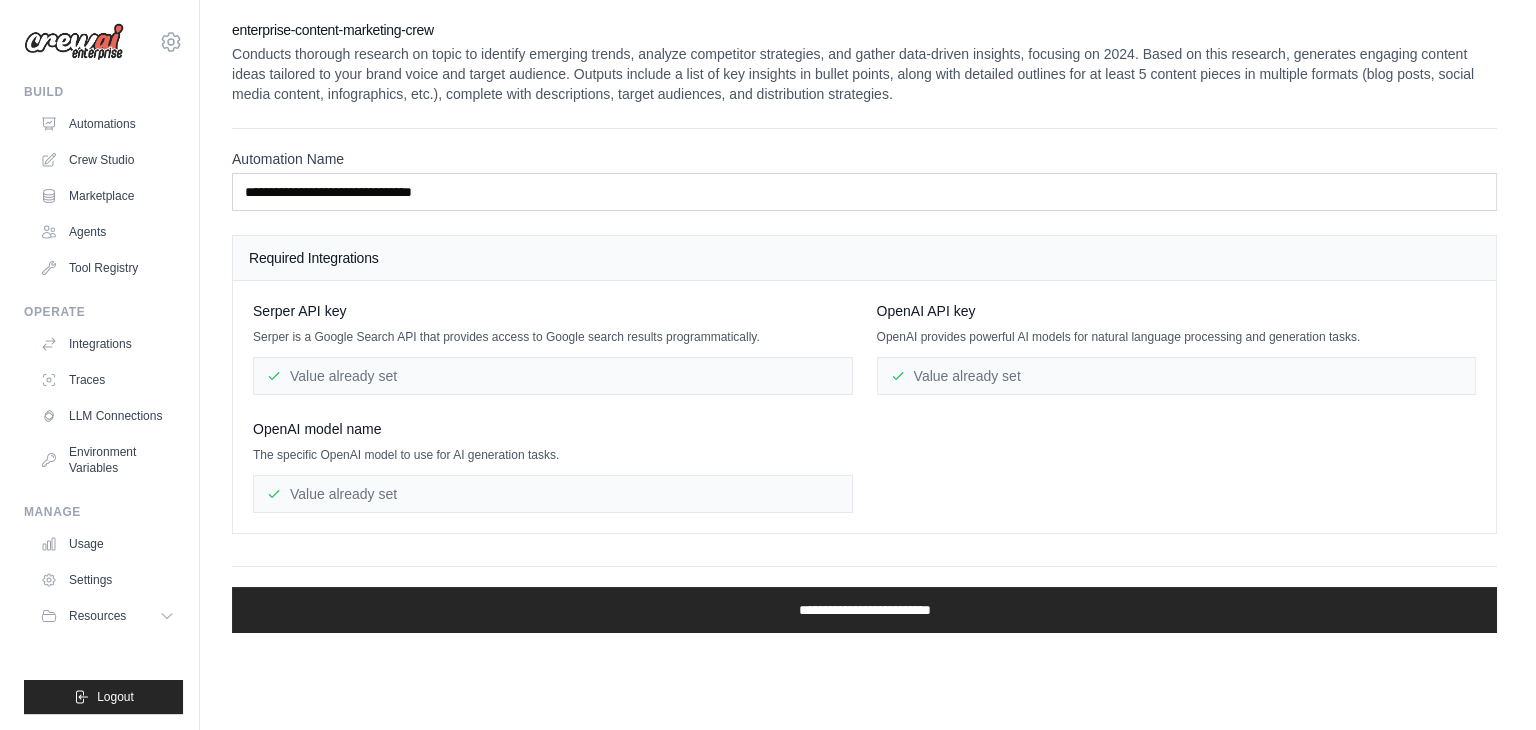 scroll, scrollTop: 0, scrollLeft: 0, axis: both 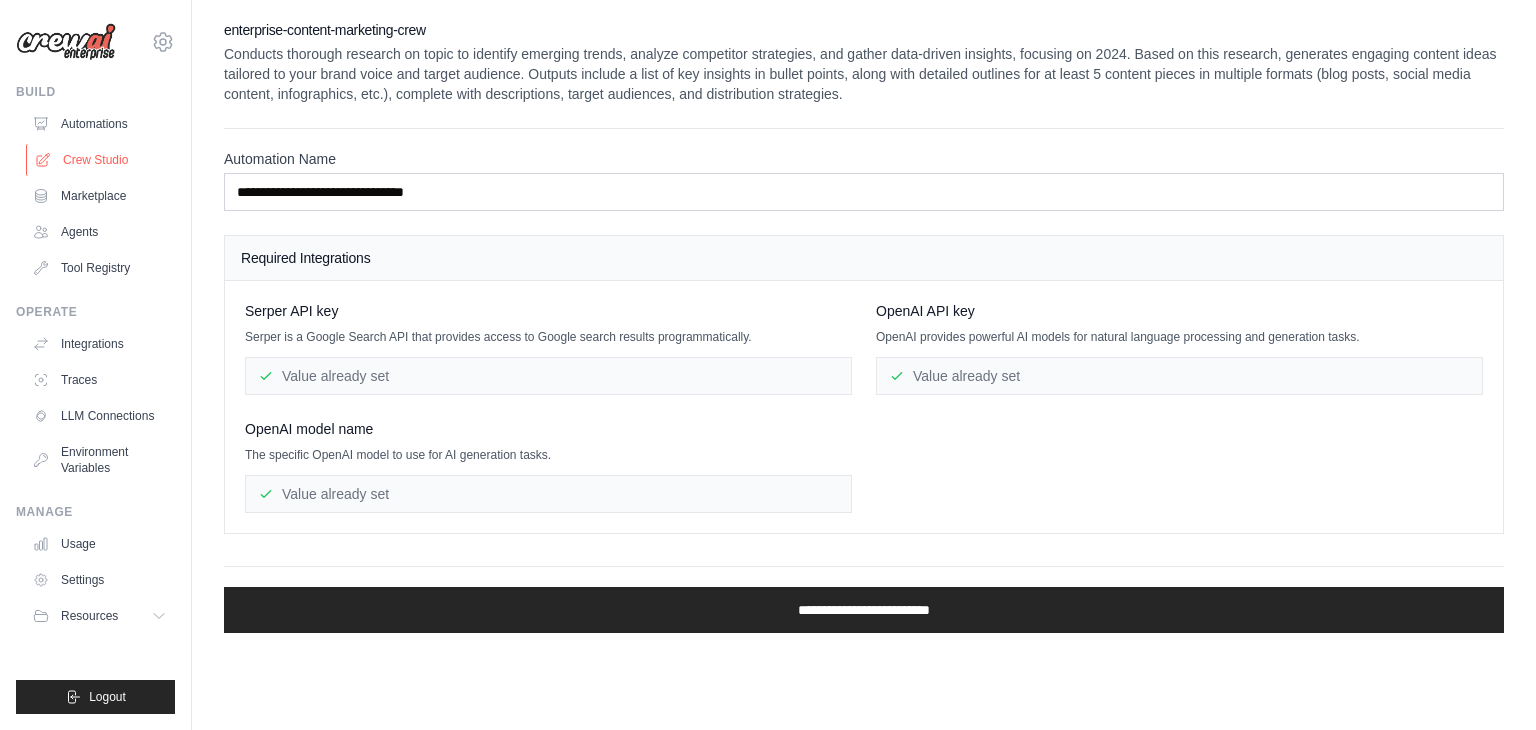 click on "Crew Studio" at bounding box center [101, 160] 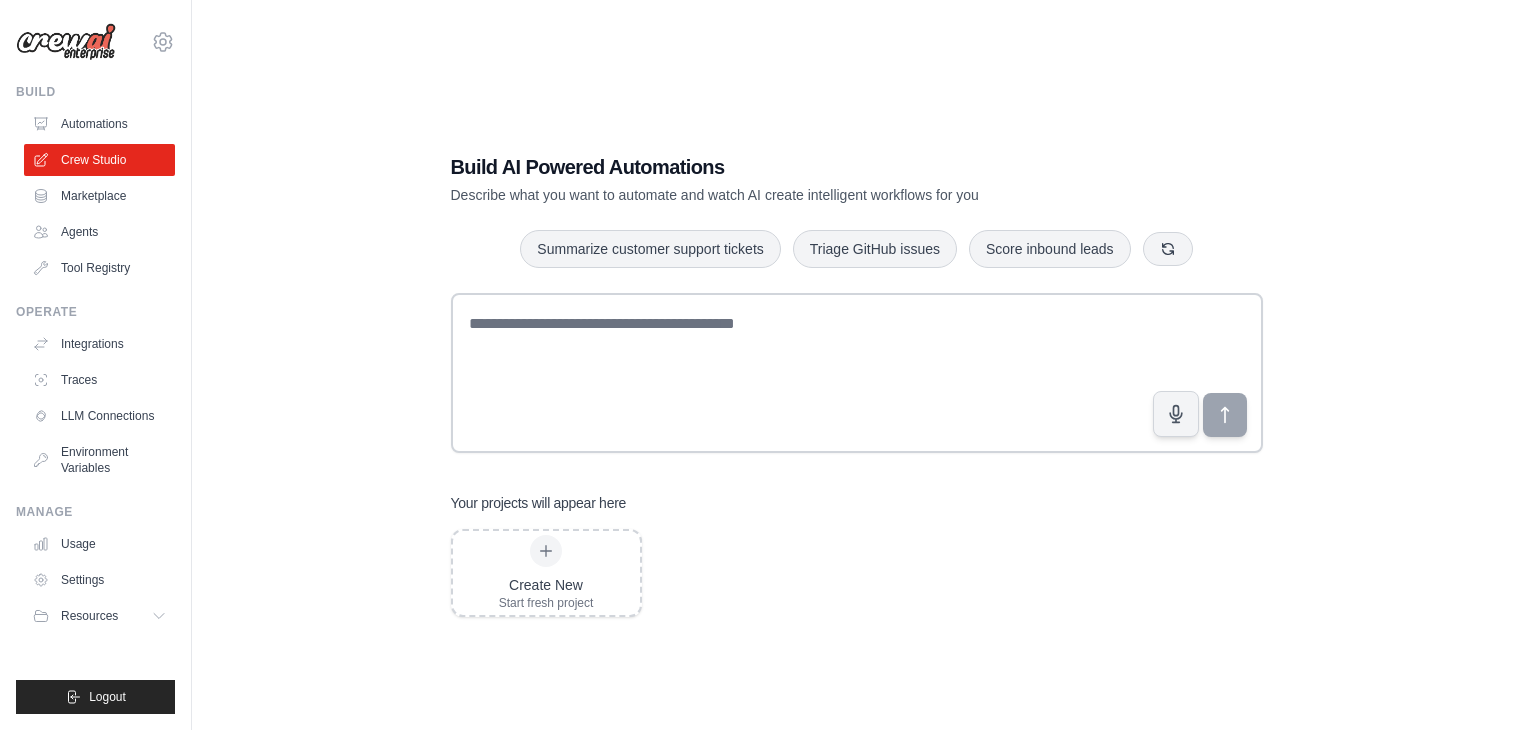 scroll, scrollTop: 0, scrollLeft: 0, axis: both 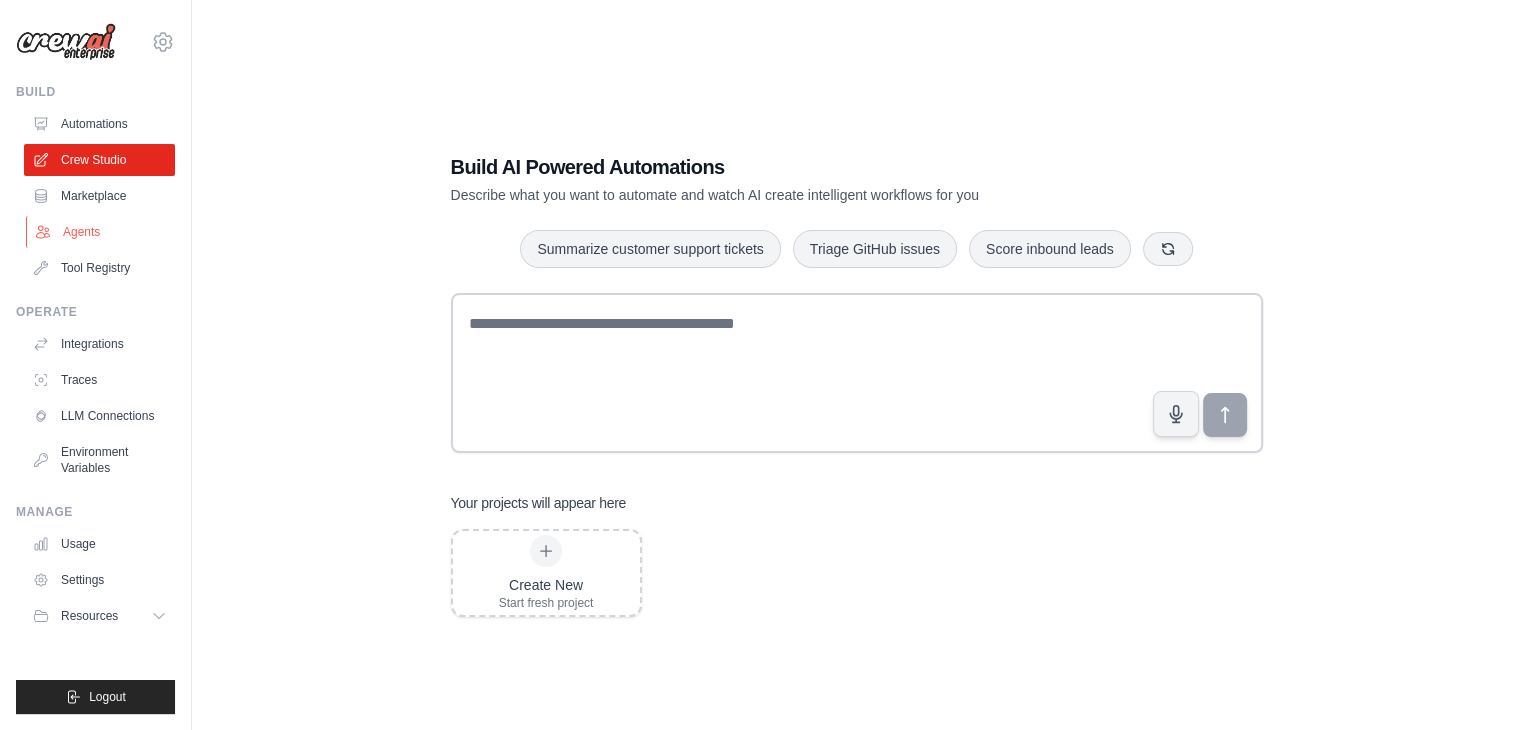 click on "Agents" at bounding box center (101, 232) 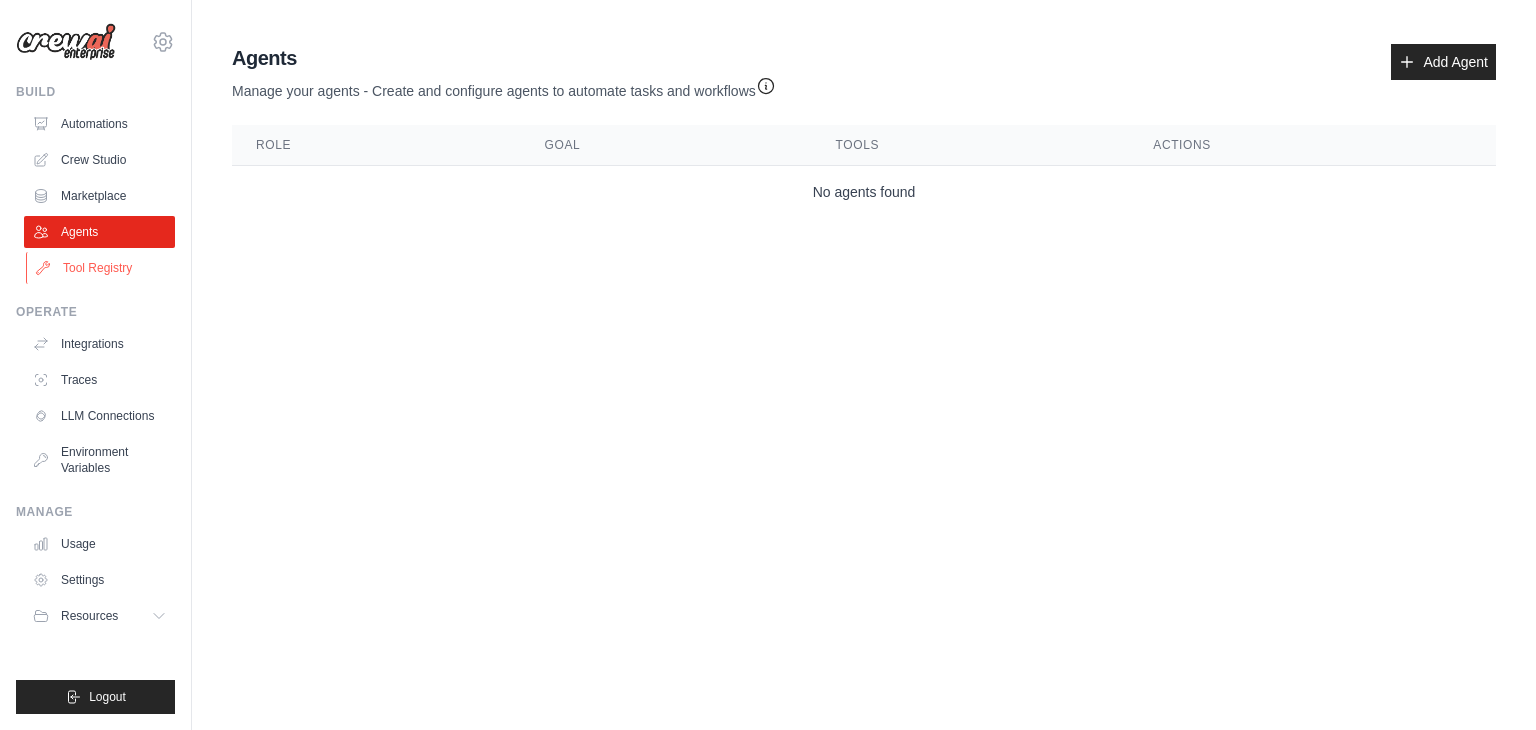 click on "Tool Registry" at bounding box center [101, 268] 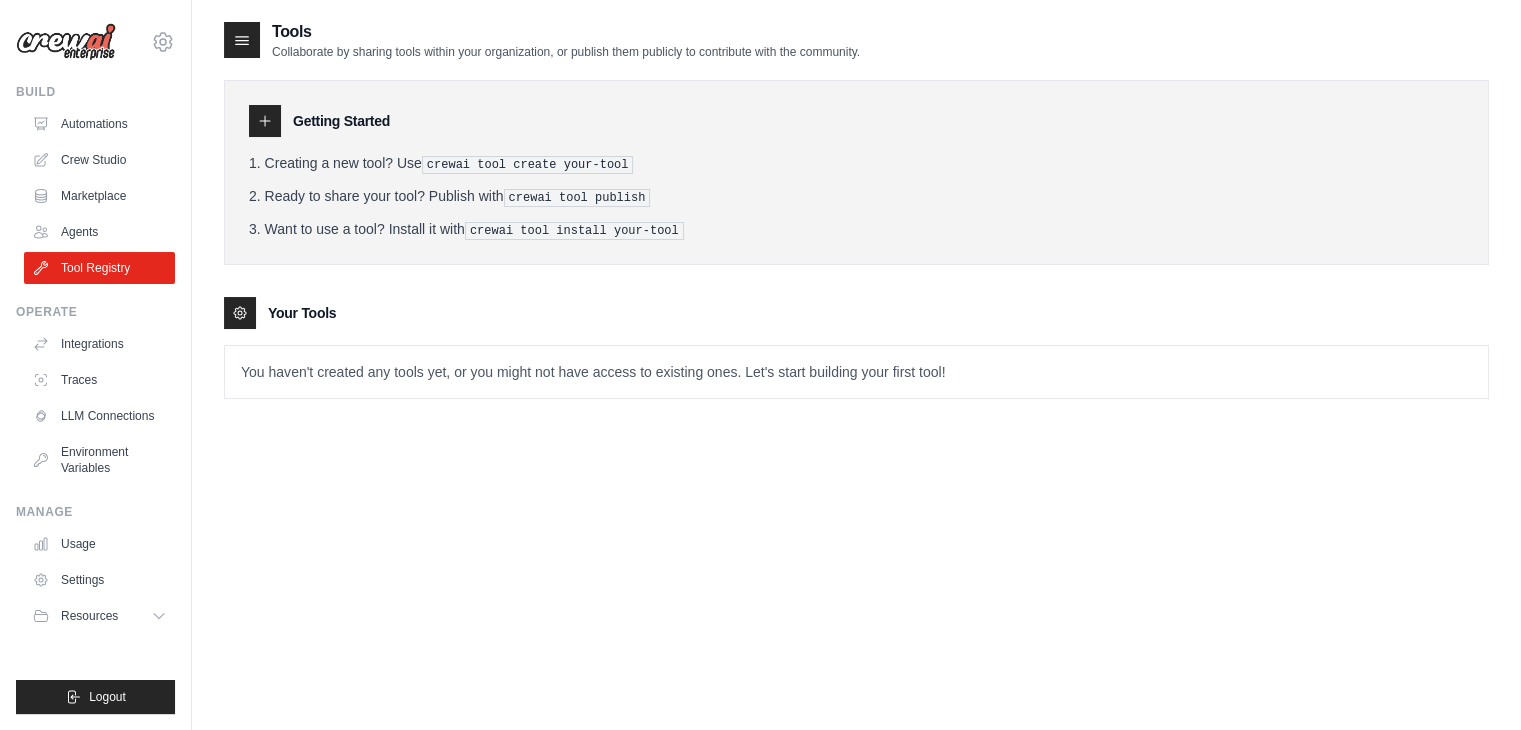 click on "You haven't created any tools yet, or you might not have access to
existing ones. Let's start building your first tool!" at bounding box center (856, 372) 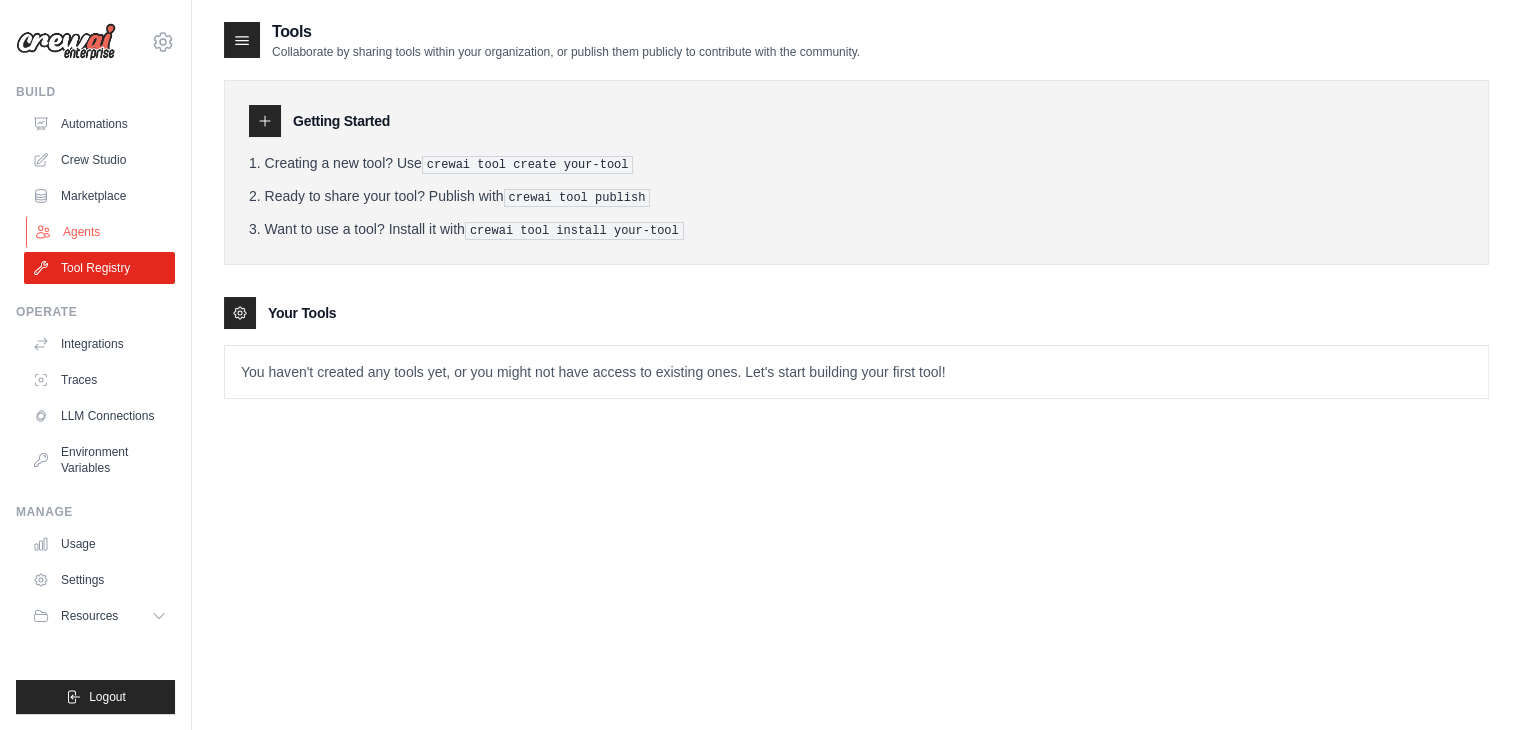 click on "Agents" at bounding box center [101, 232] 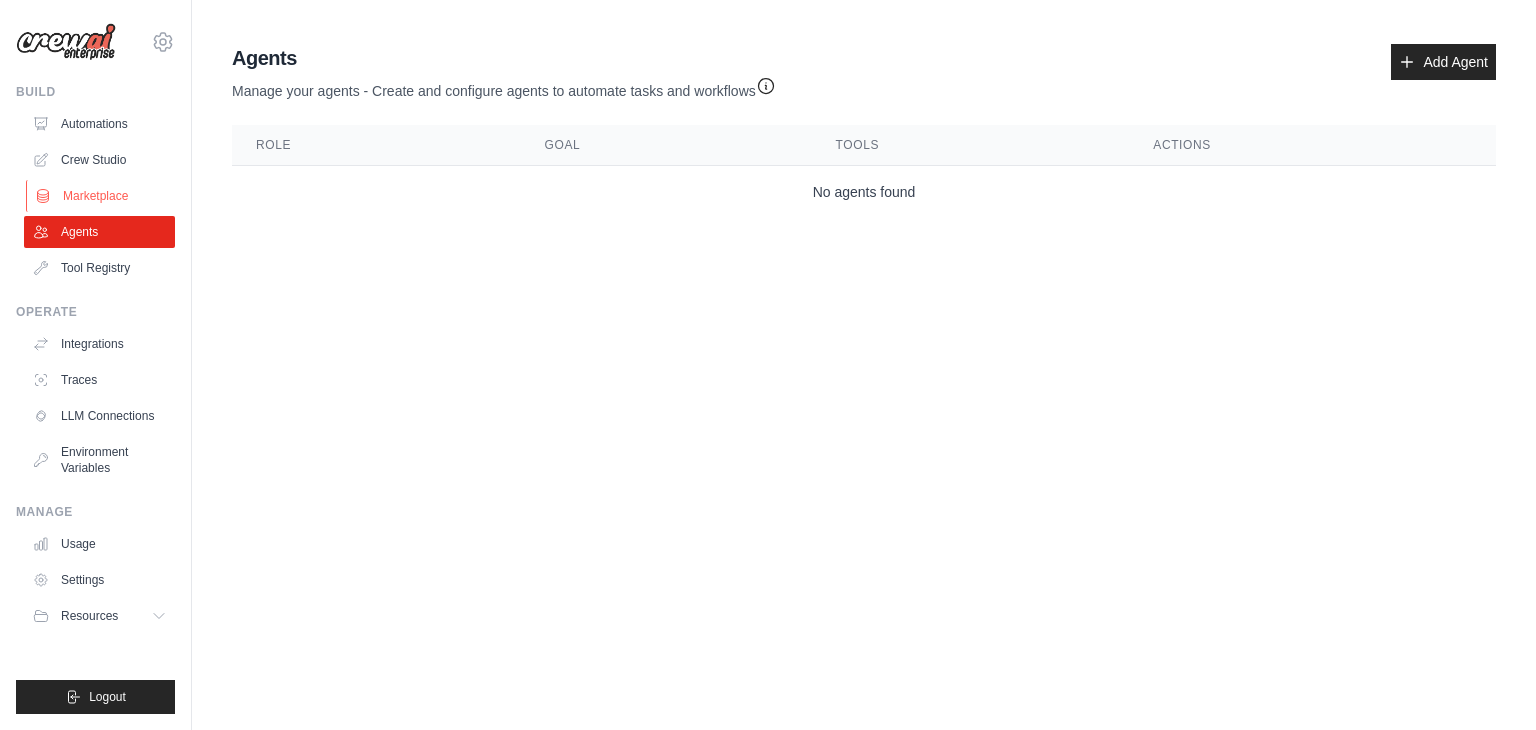click on "Marketplace" at bounding box center [101, 196] 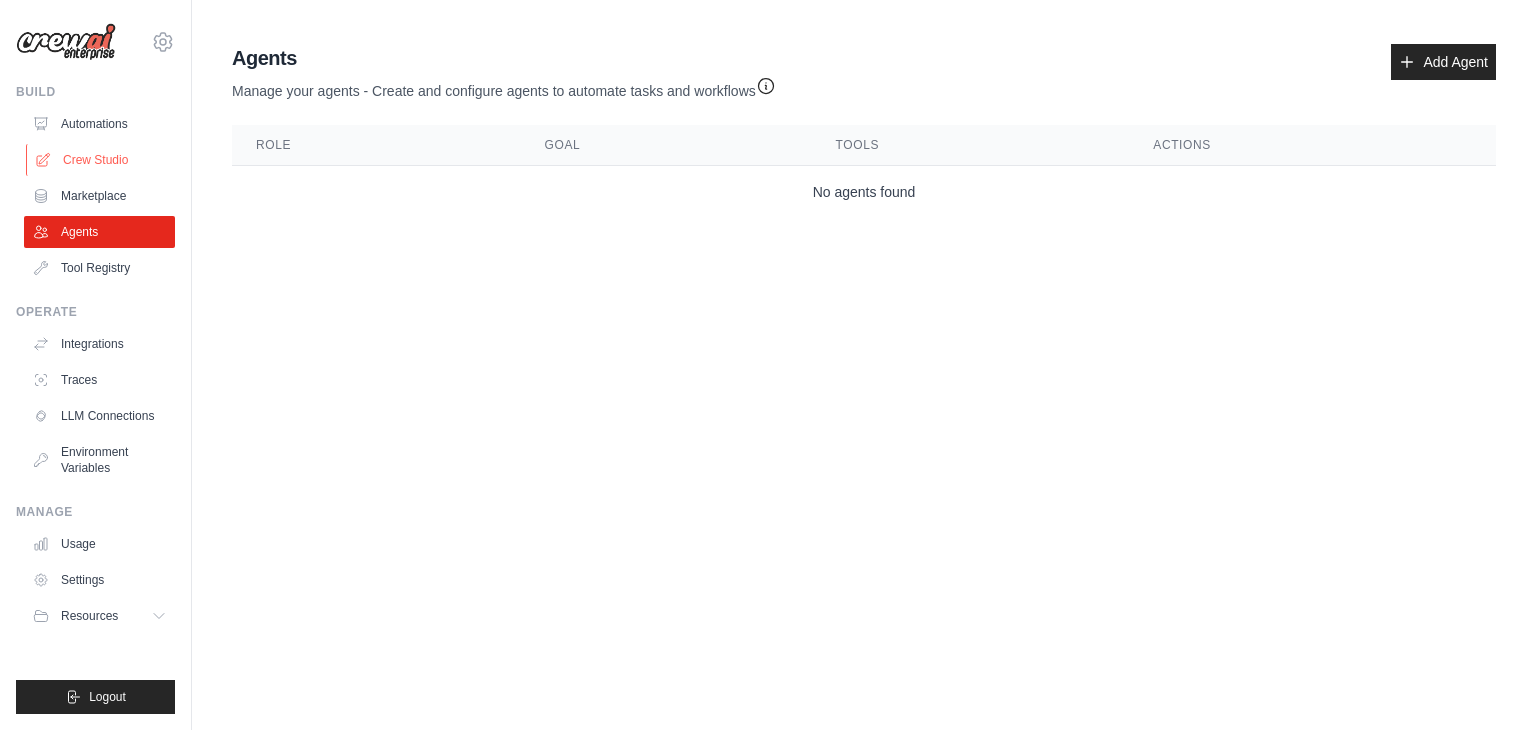 click on "Crew Studio" at bounding box center (101, 160) 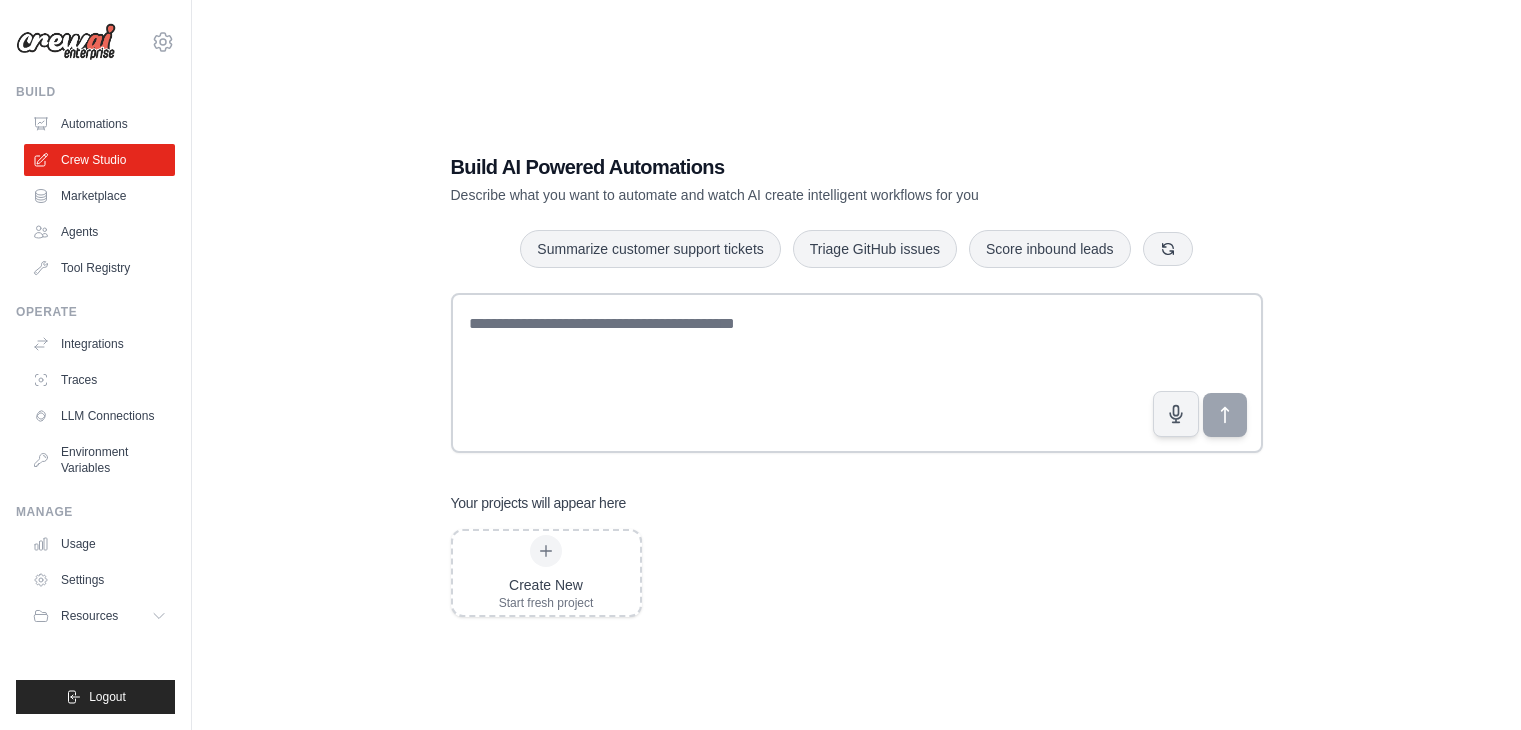 scroll, scrollTop: 0, scrollLeft: 0, axis: both 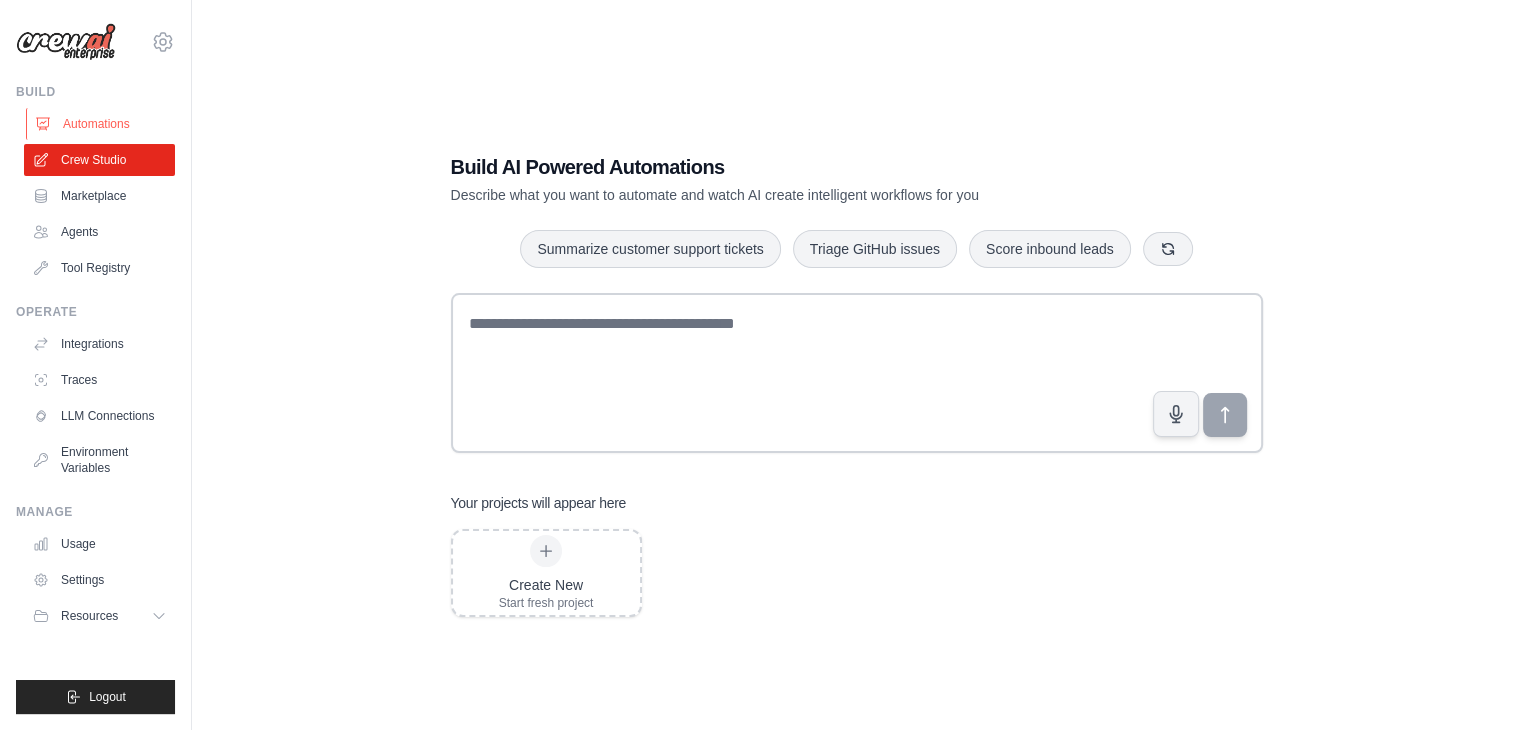 click on "Automations" at bounding box center [101, 124] 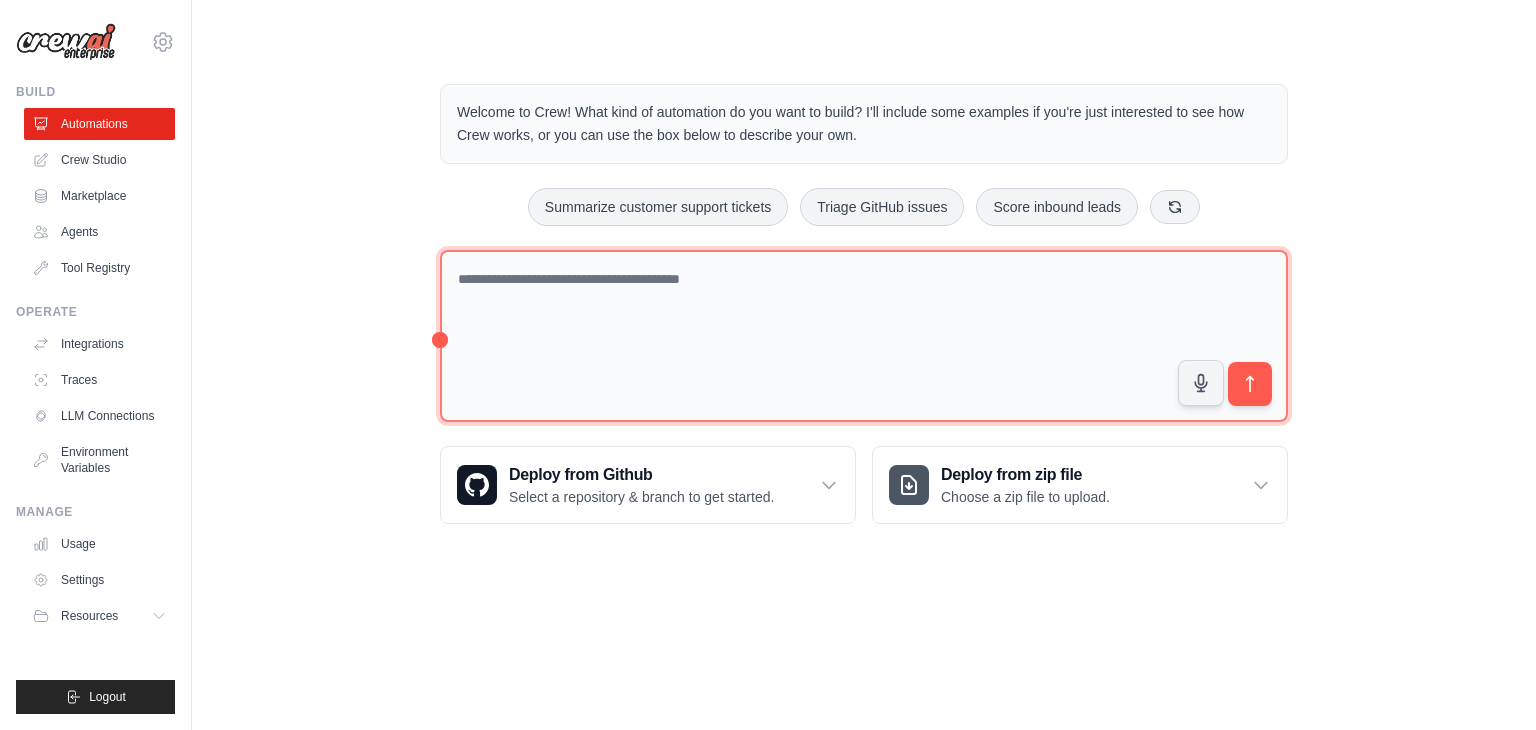 click at bounding box center [864, 336] 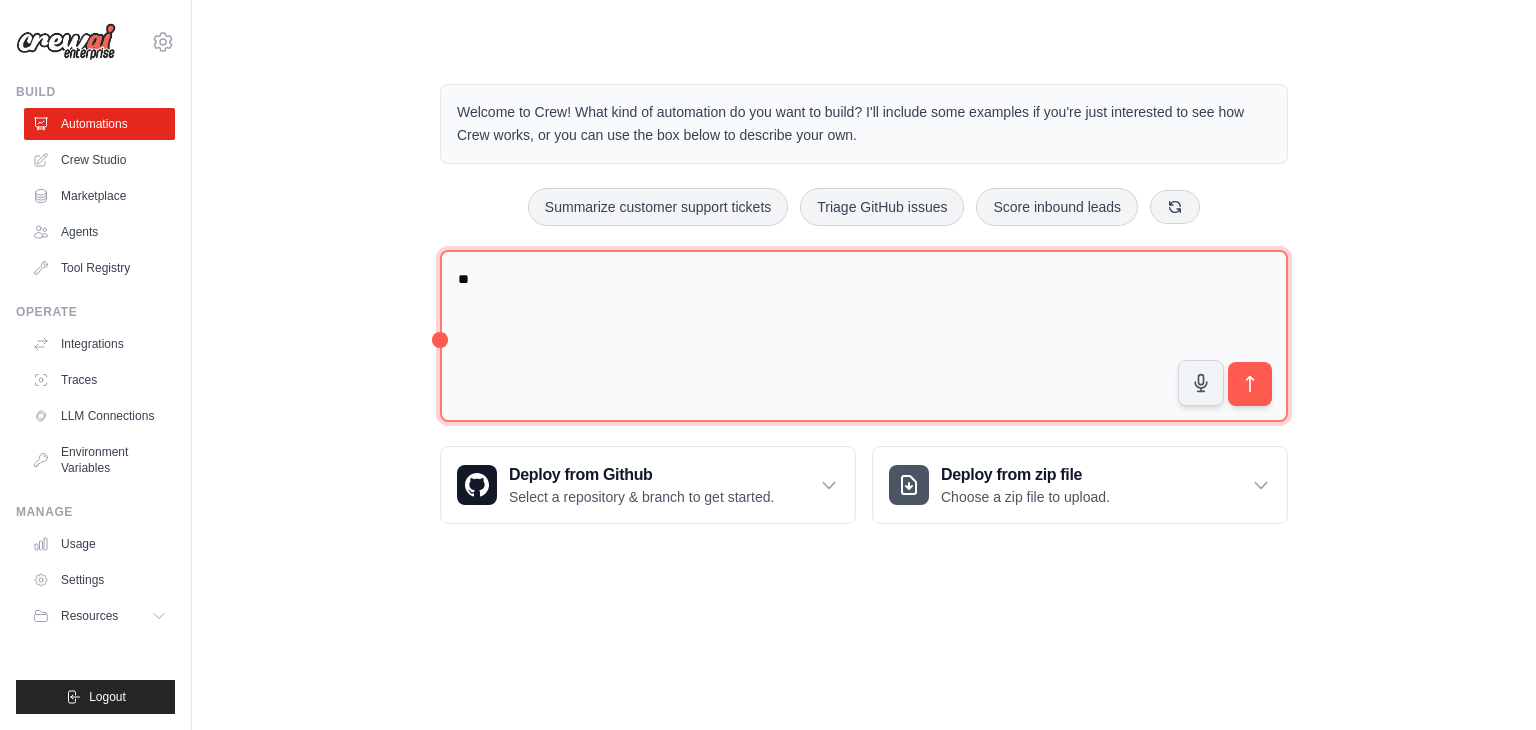 drag, startPoint x: 441, startPoint y: 341, endPoint x: 588, endPoint y: 344, distance: 147.03061 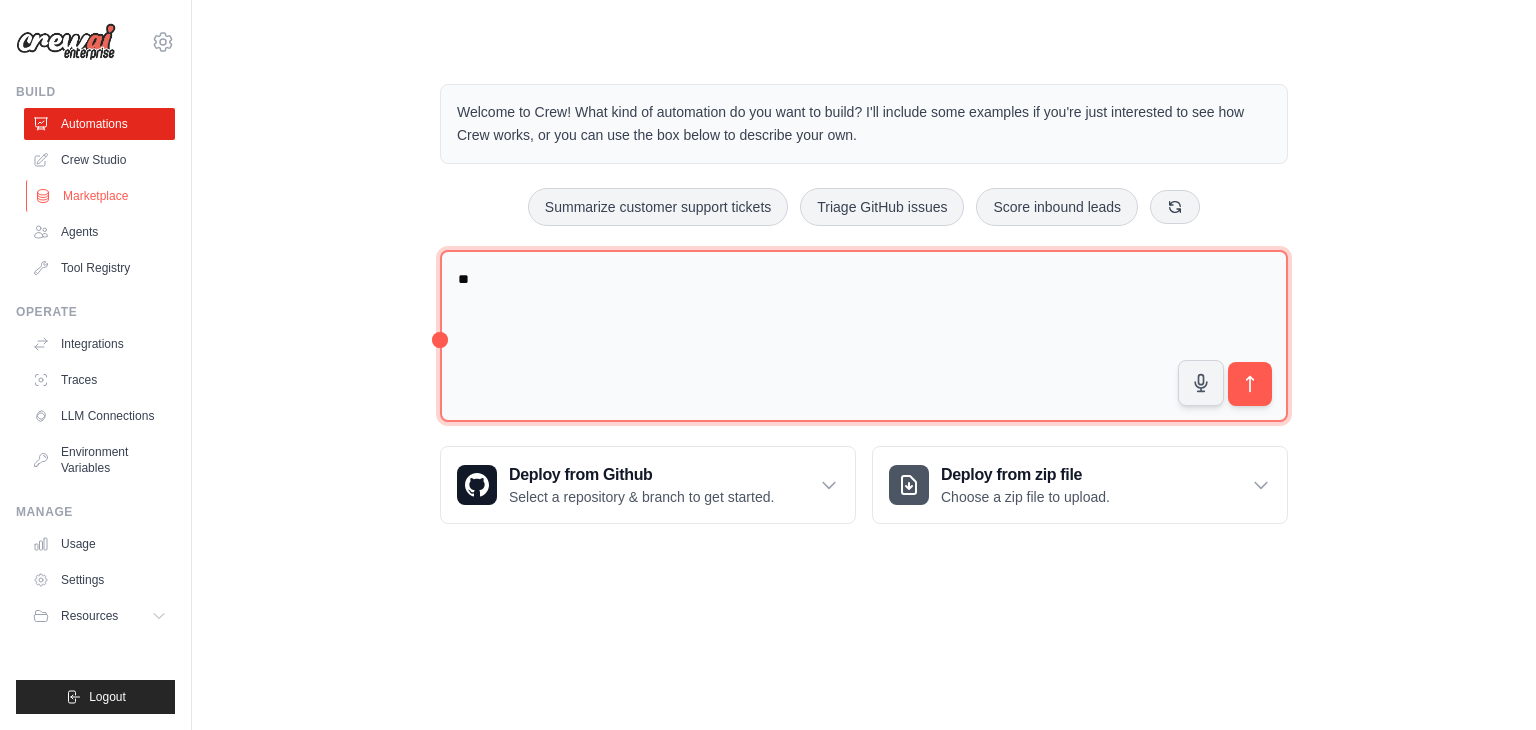 type on "**" 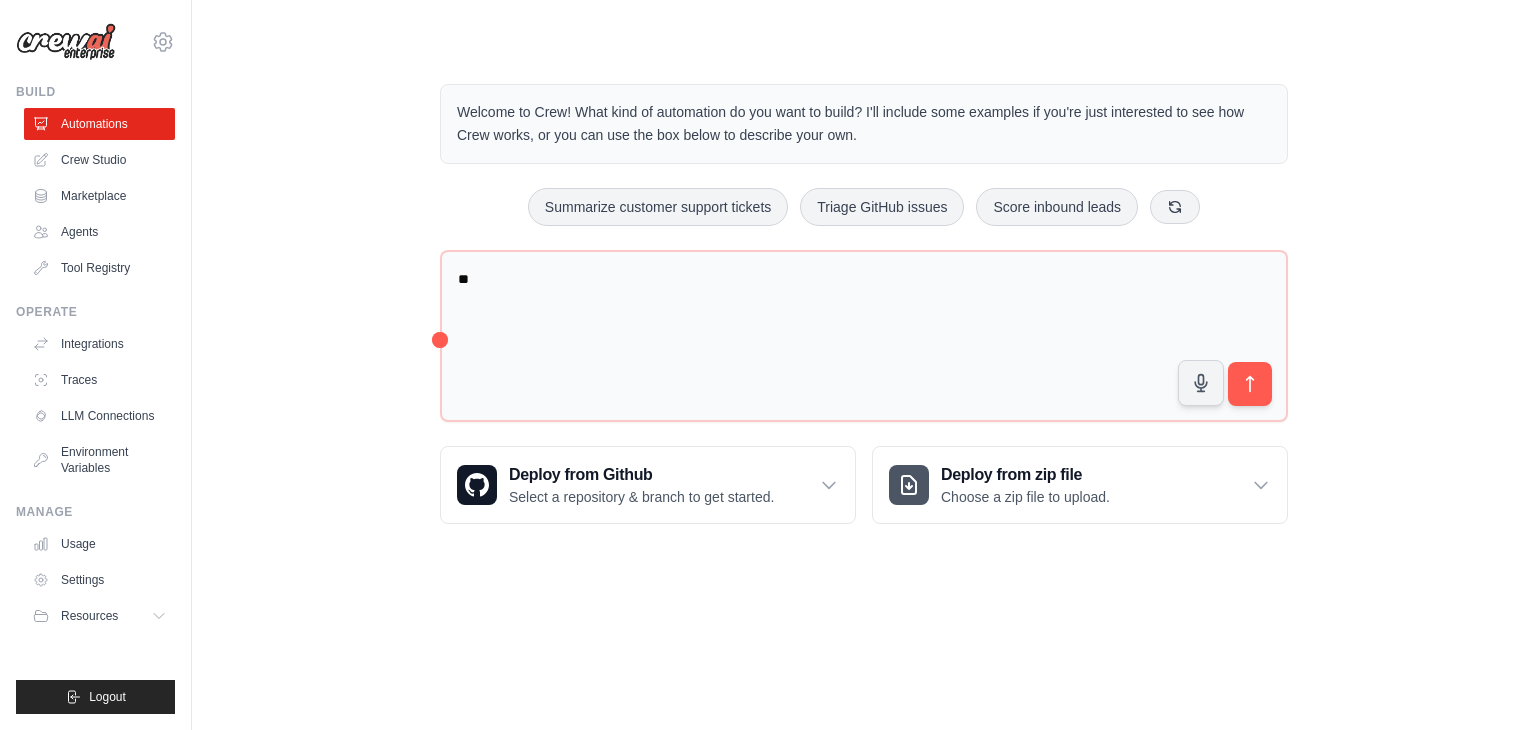 drag, startPoint x: 167, startPoint y: 208, endPoint x: 128, endPoint y: 176, distance: 50.447994 